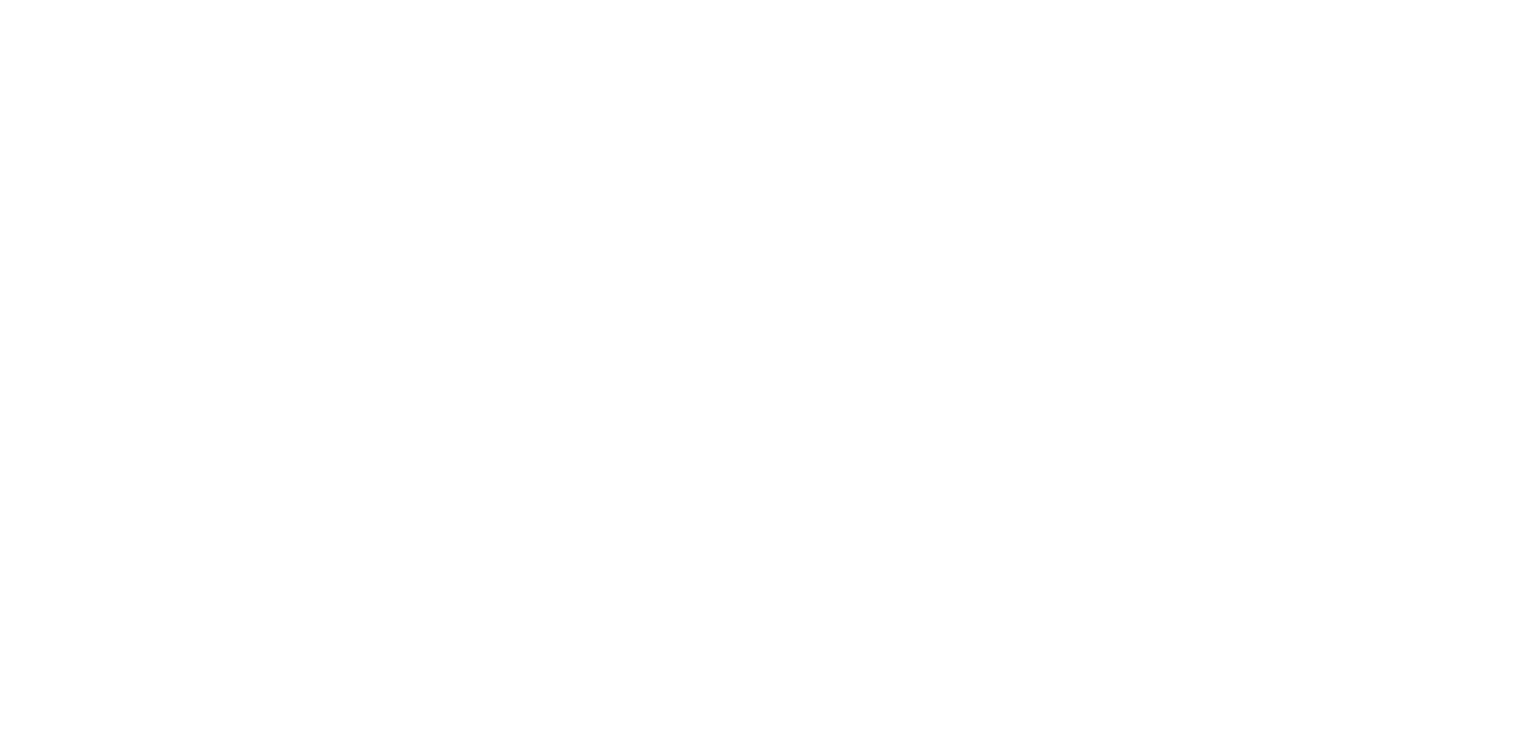 scroll, scrollTop: 0, scrollLeft: 0, axis: both 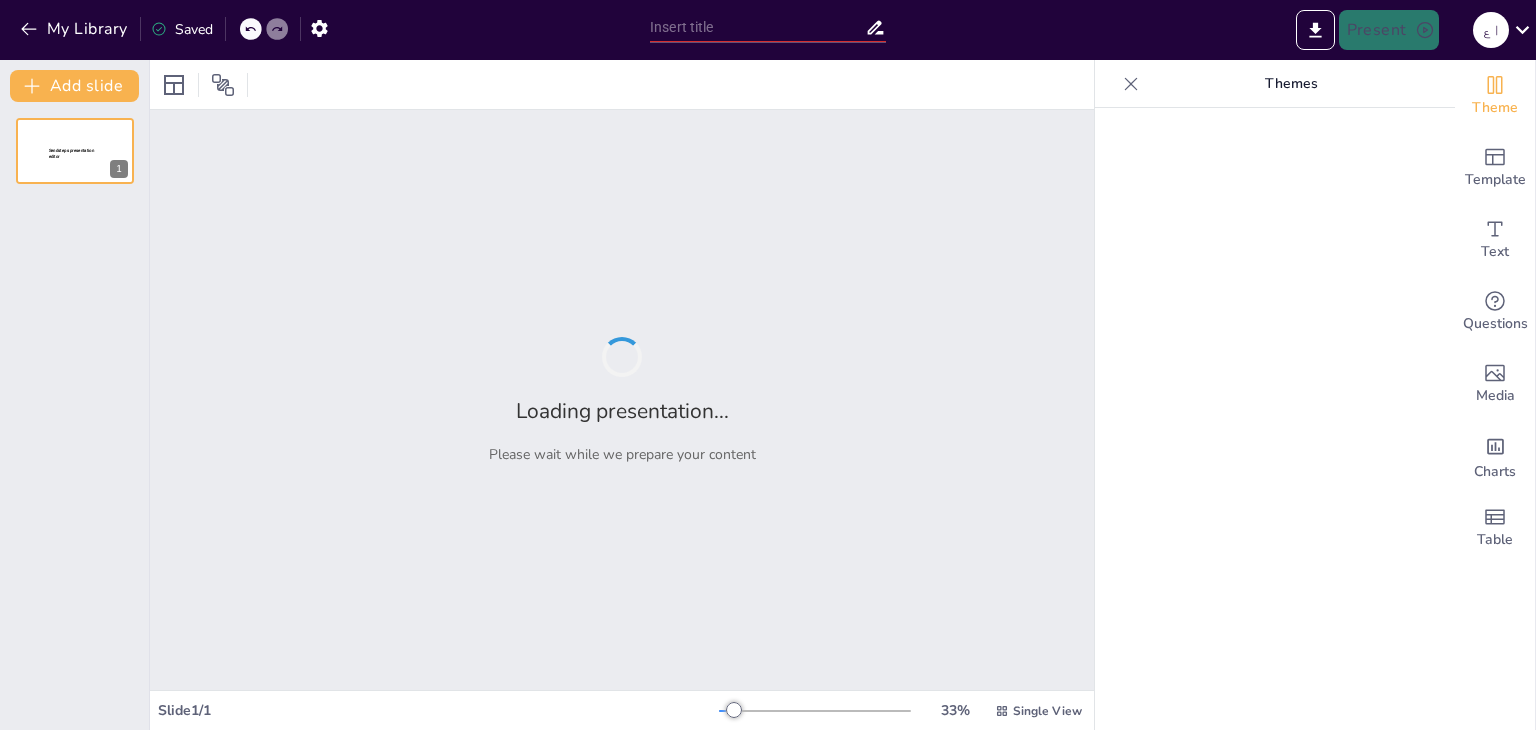 type on "Best Practices for Presenting Information Clearly" 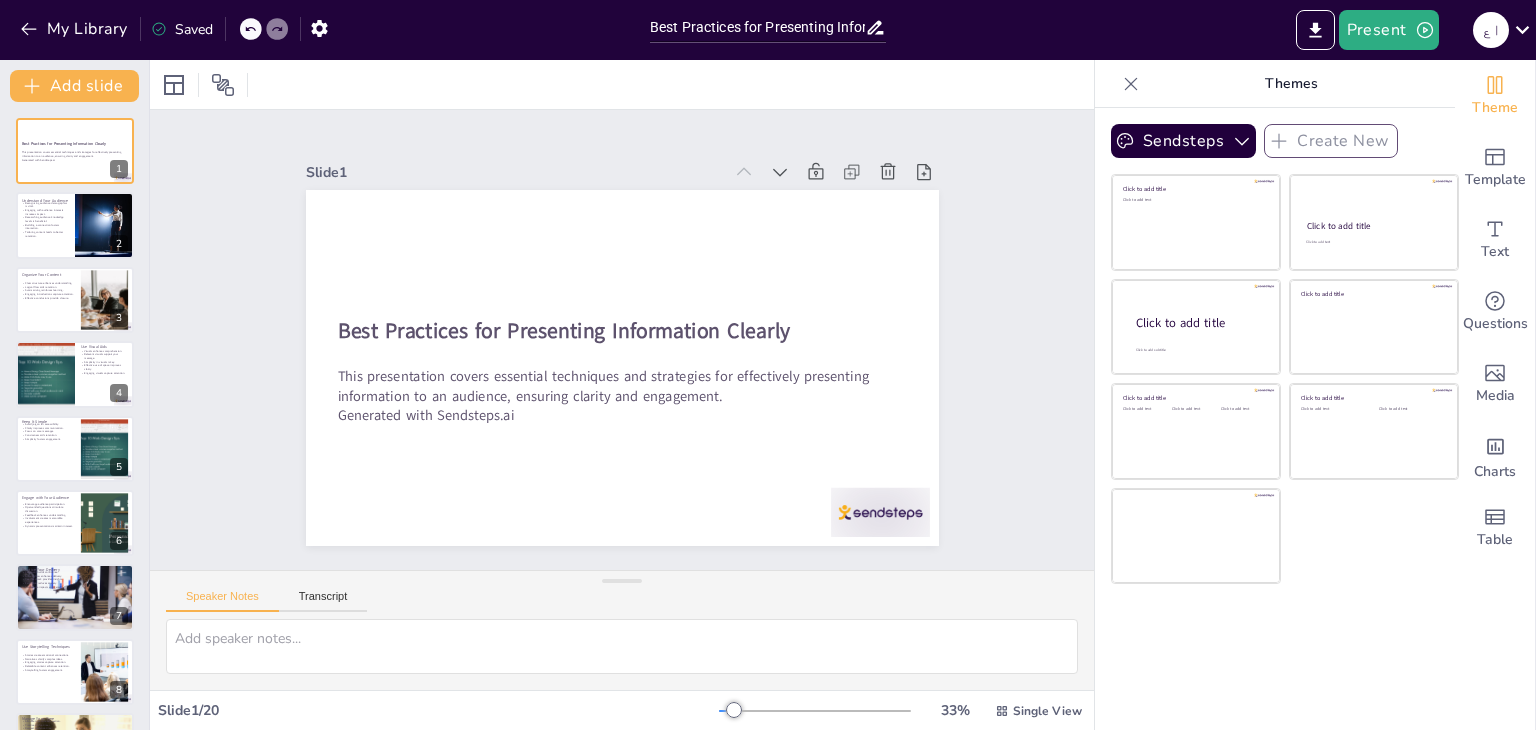 checkbox on "true" 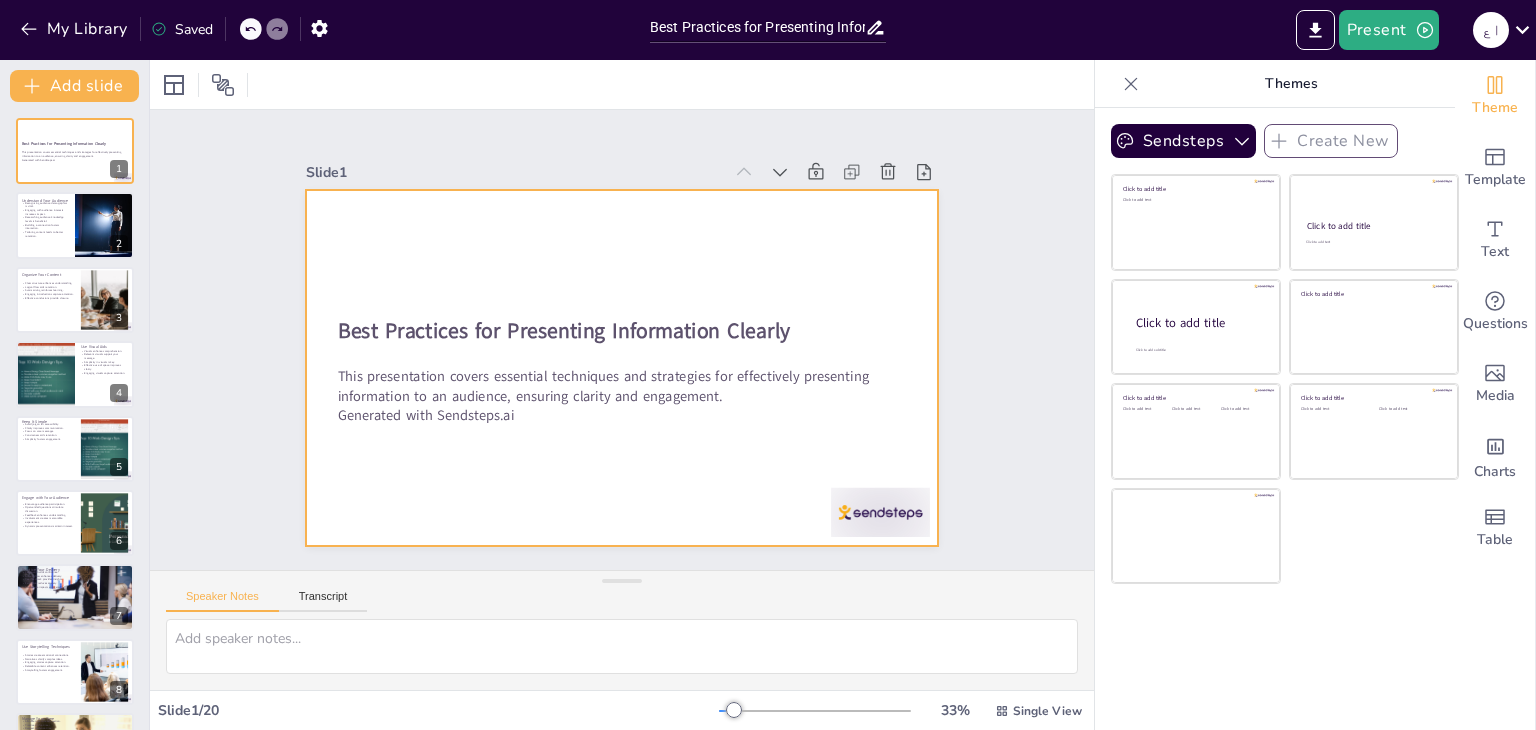 checkbox on "true" 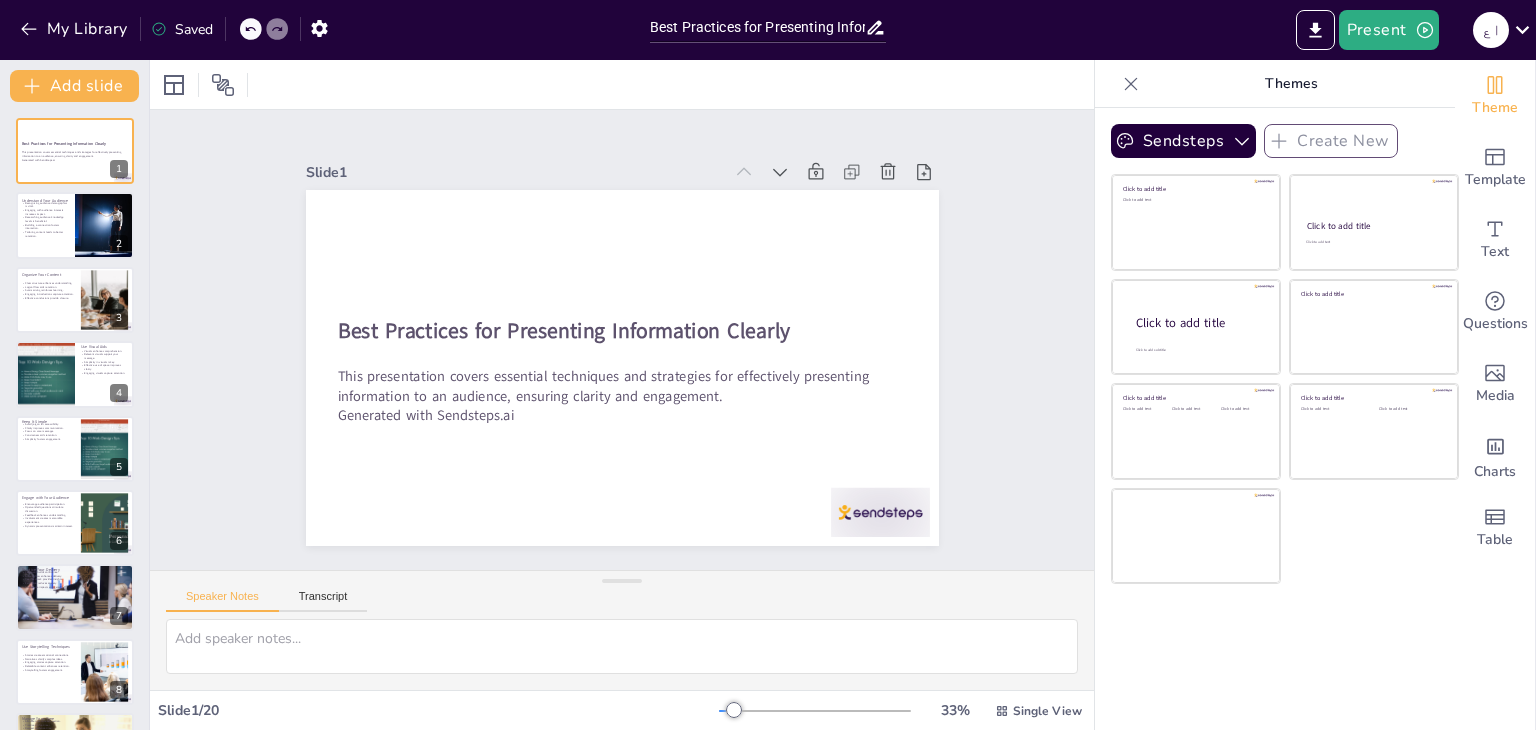 checkbox on "true" 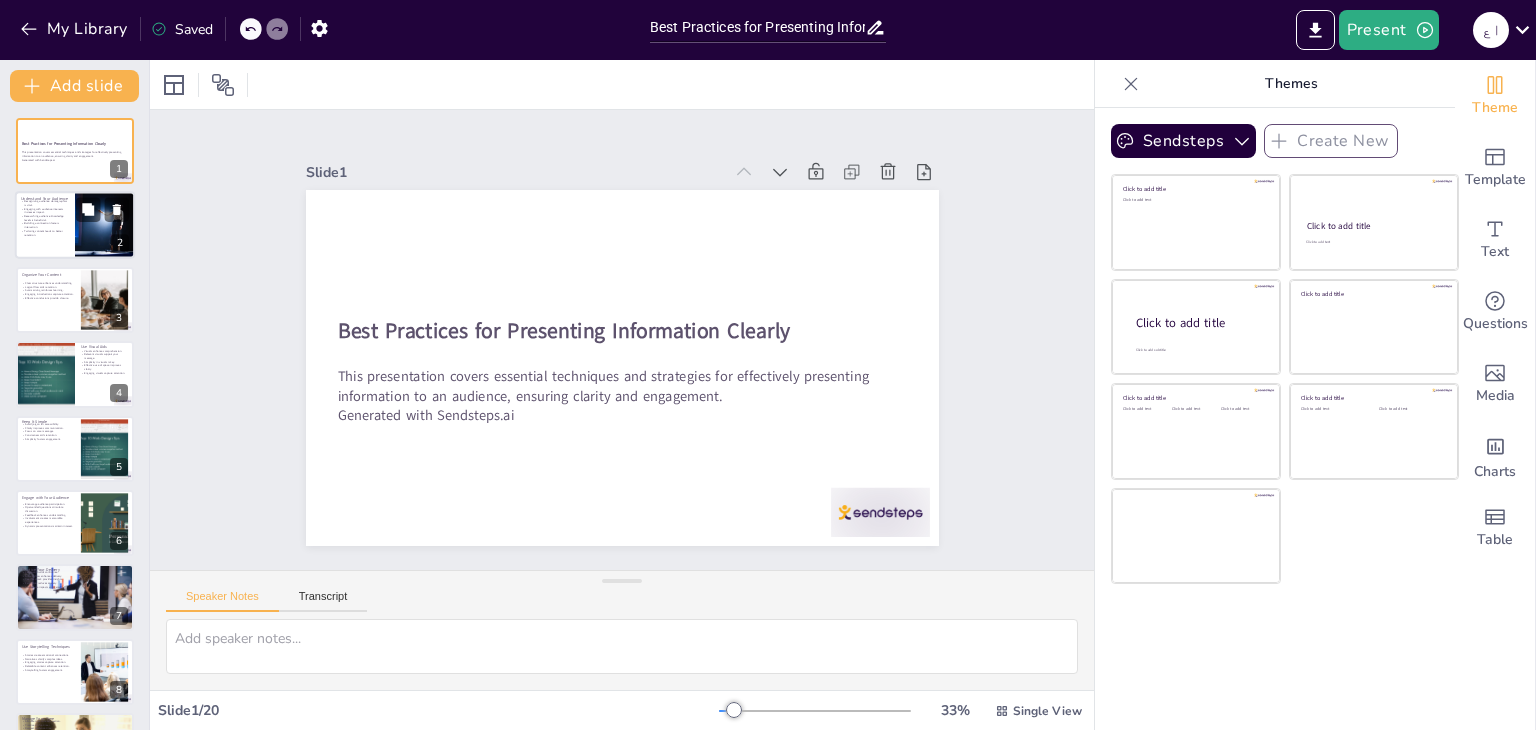 checkbox on "true" 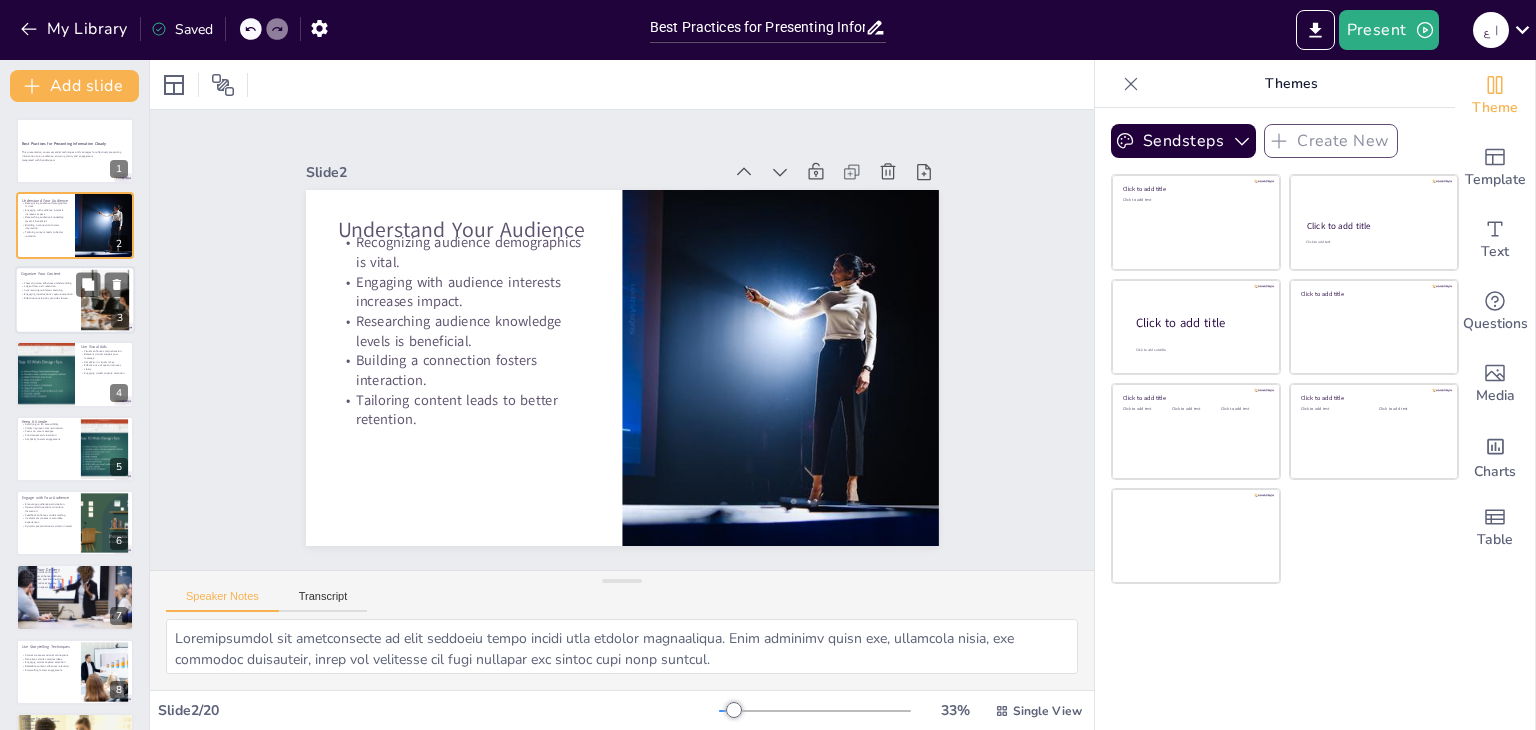 checkbox on "true" 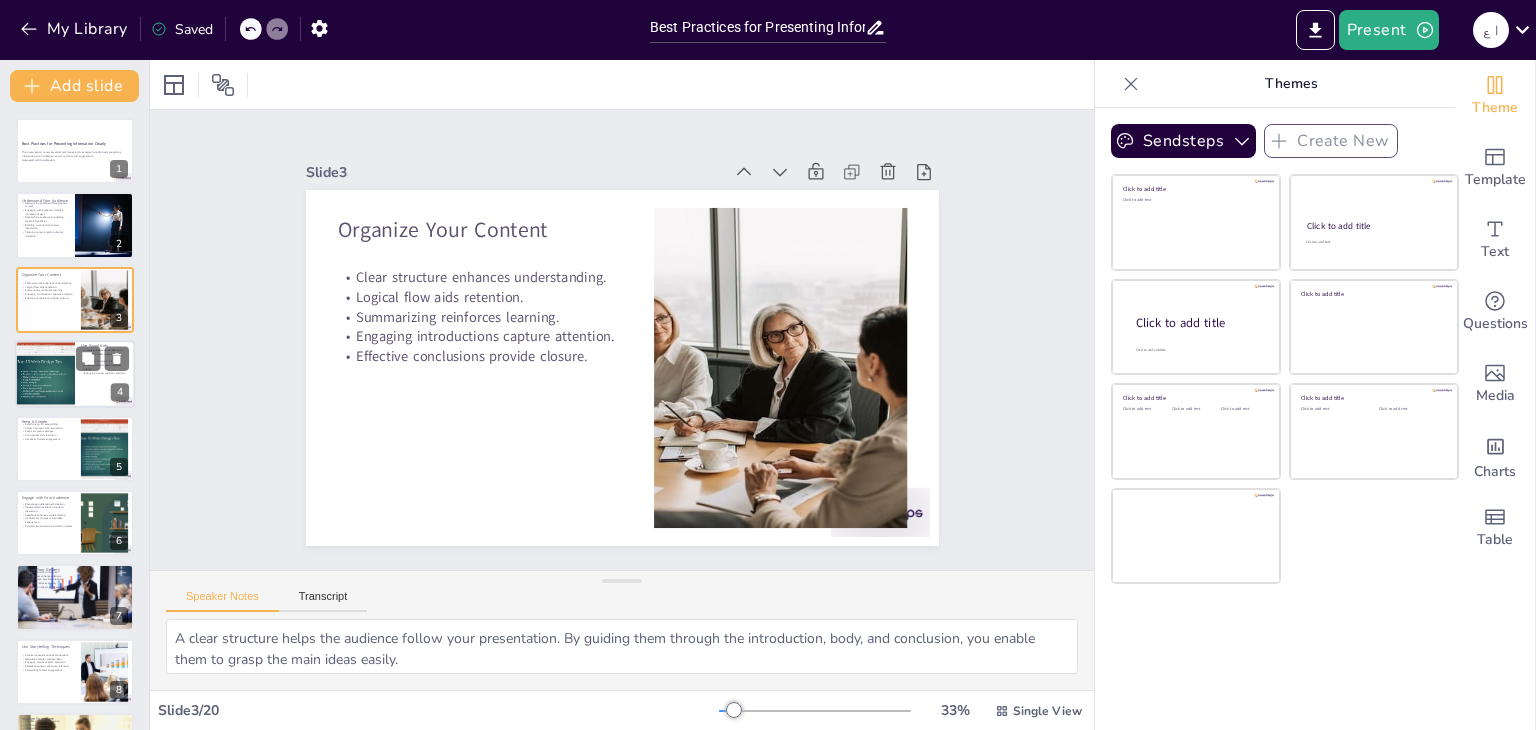 checkbox on "true" 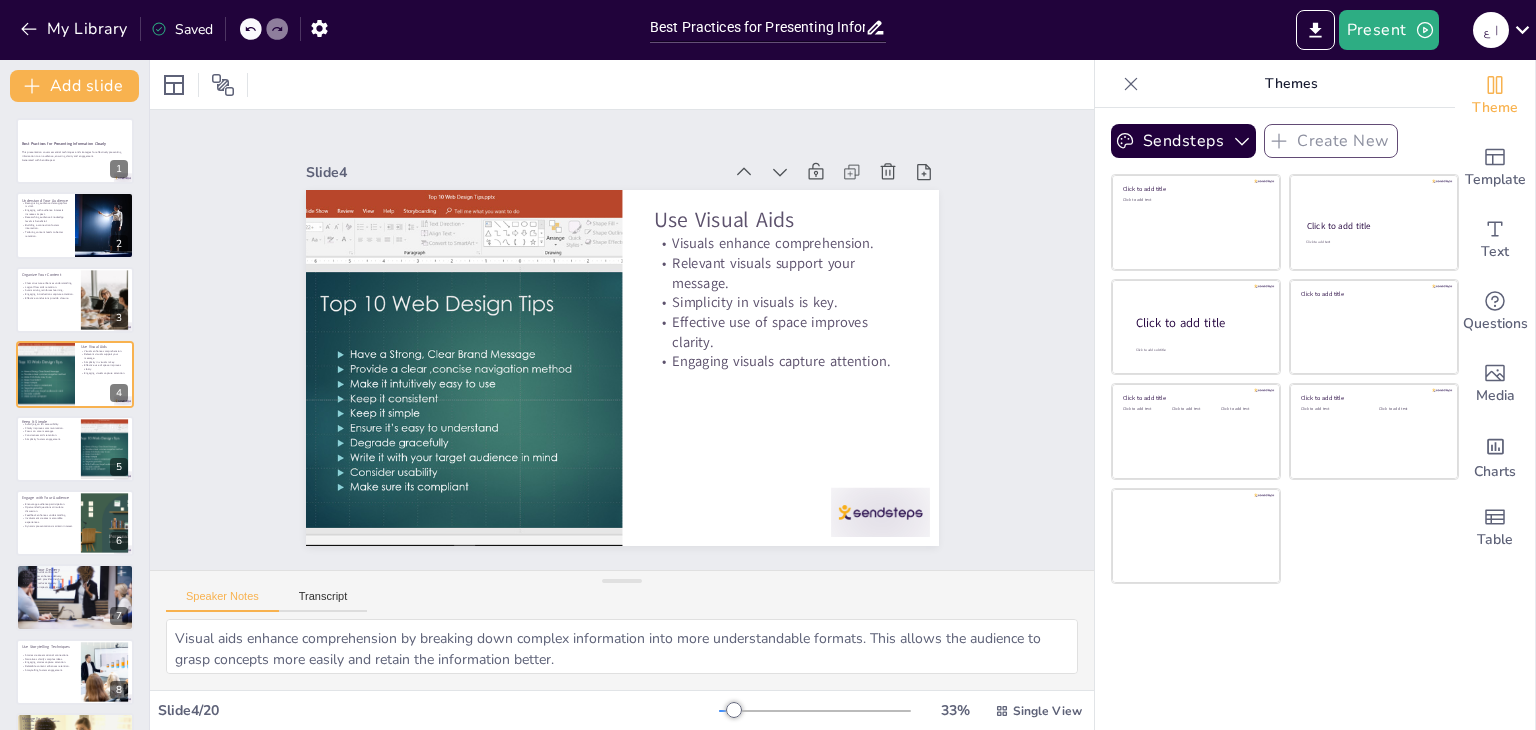 checkbox on "true" 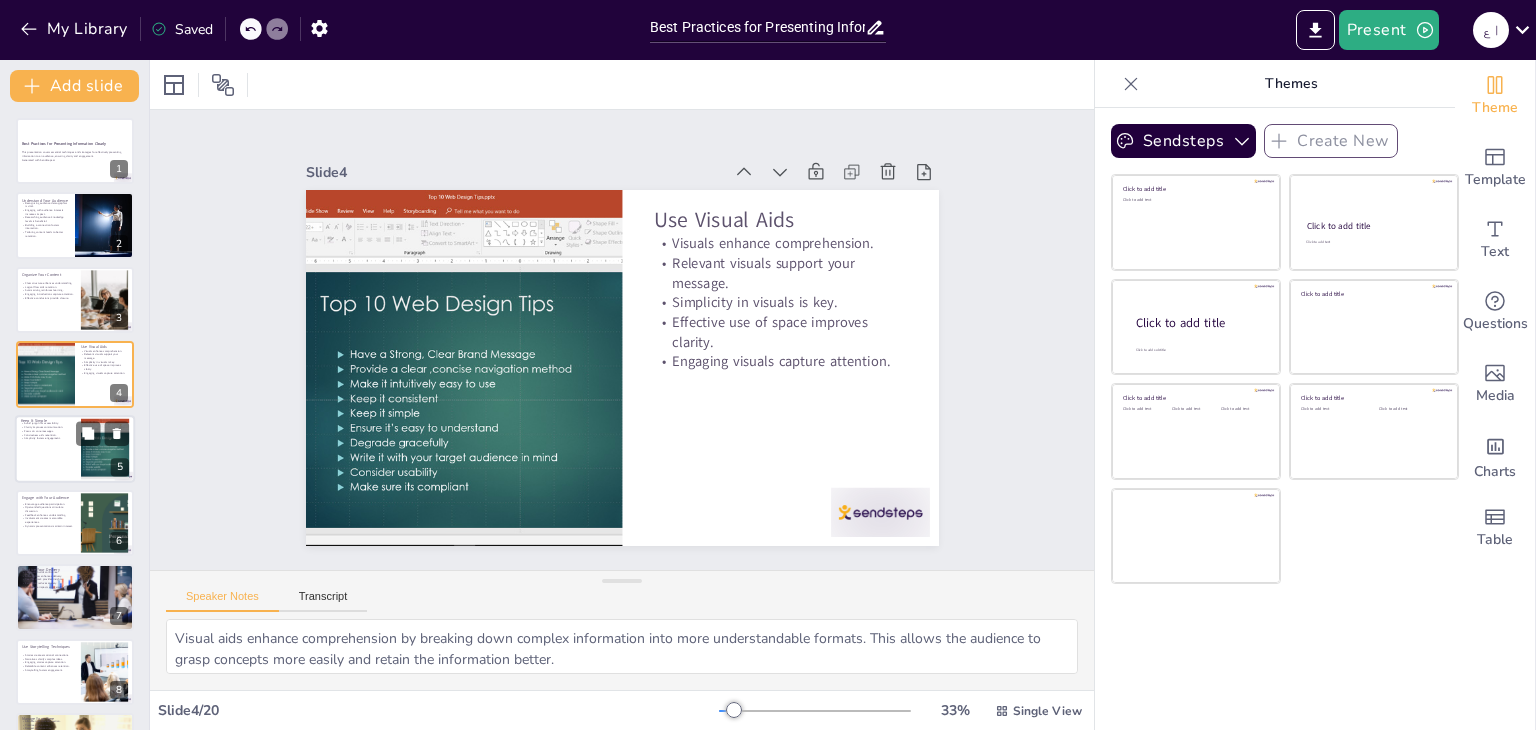 checkbox on "true" 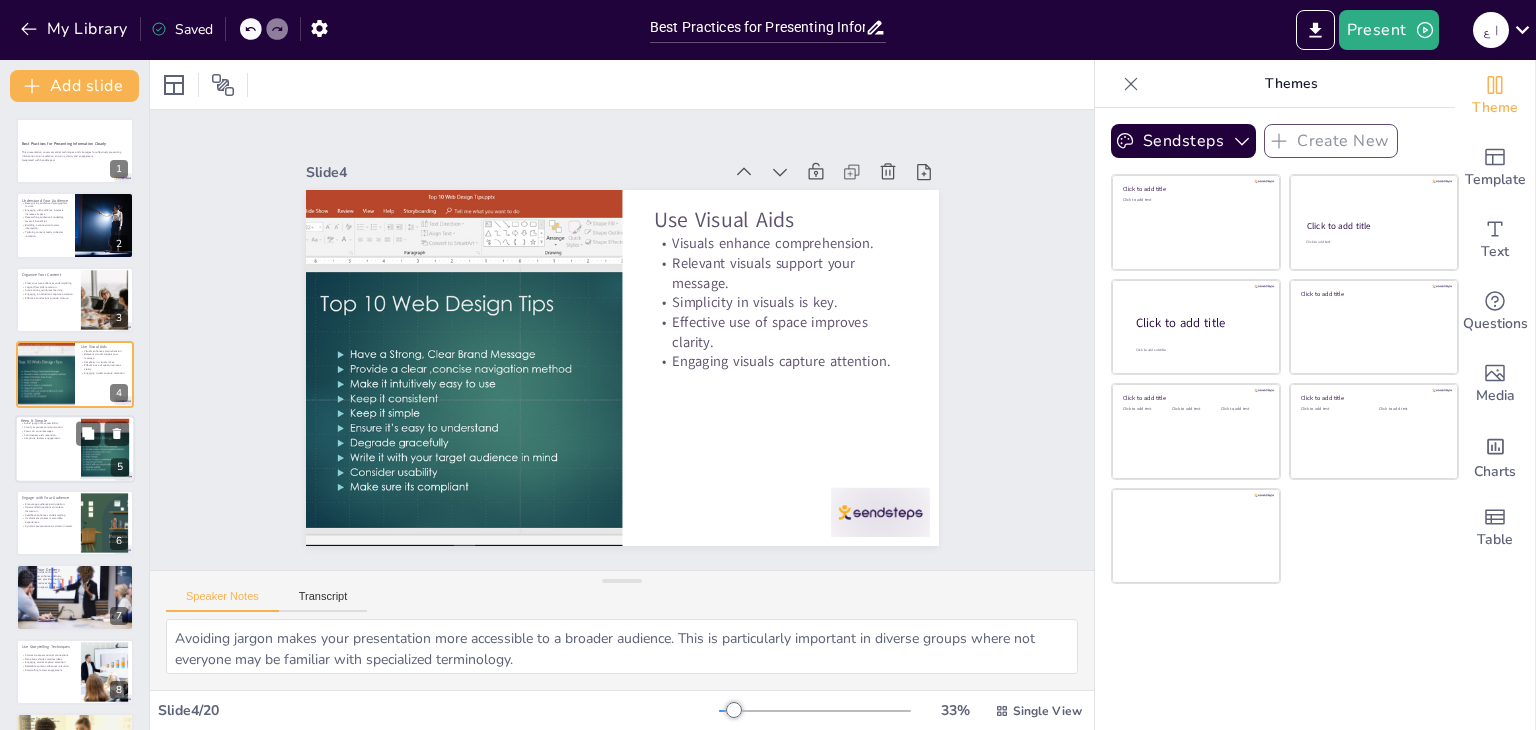 scroll, scrollTop: 32, scrollLeft: 0, axis: vertical 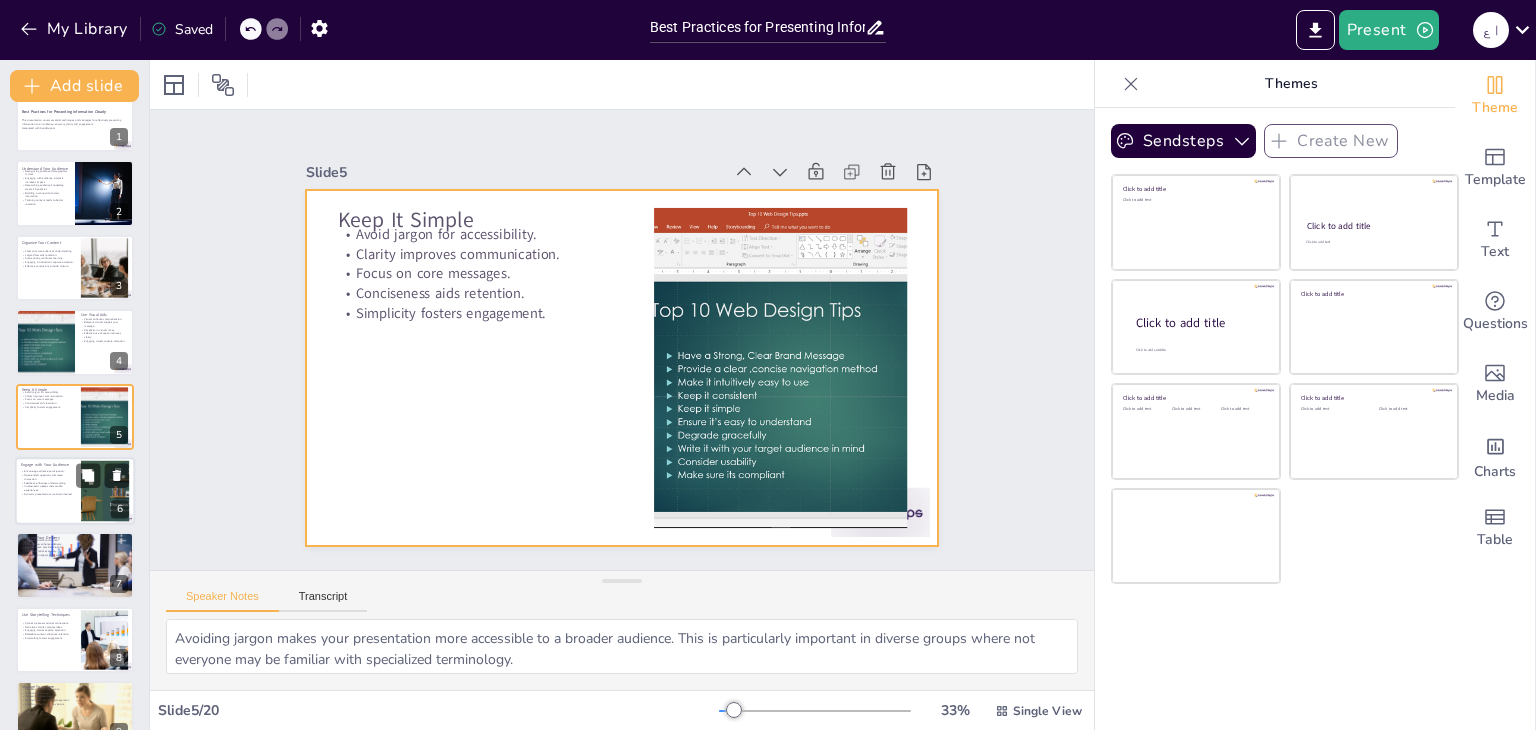 checkbox on "true" 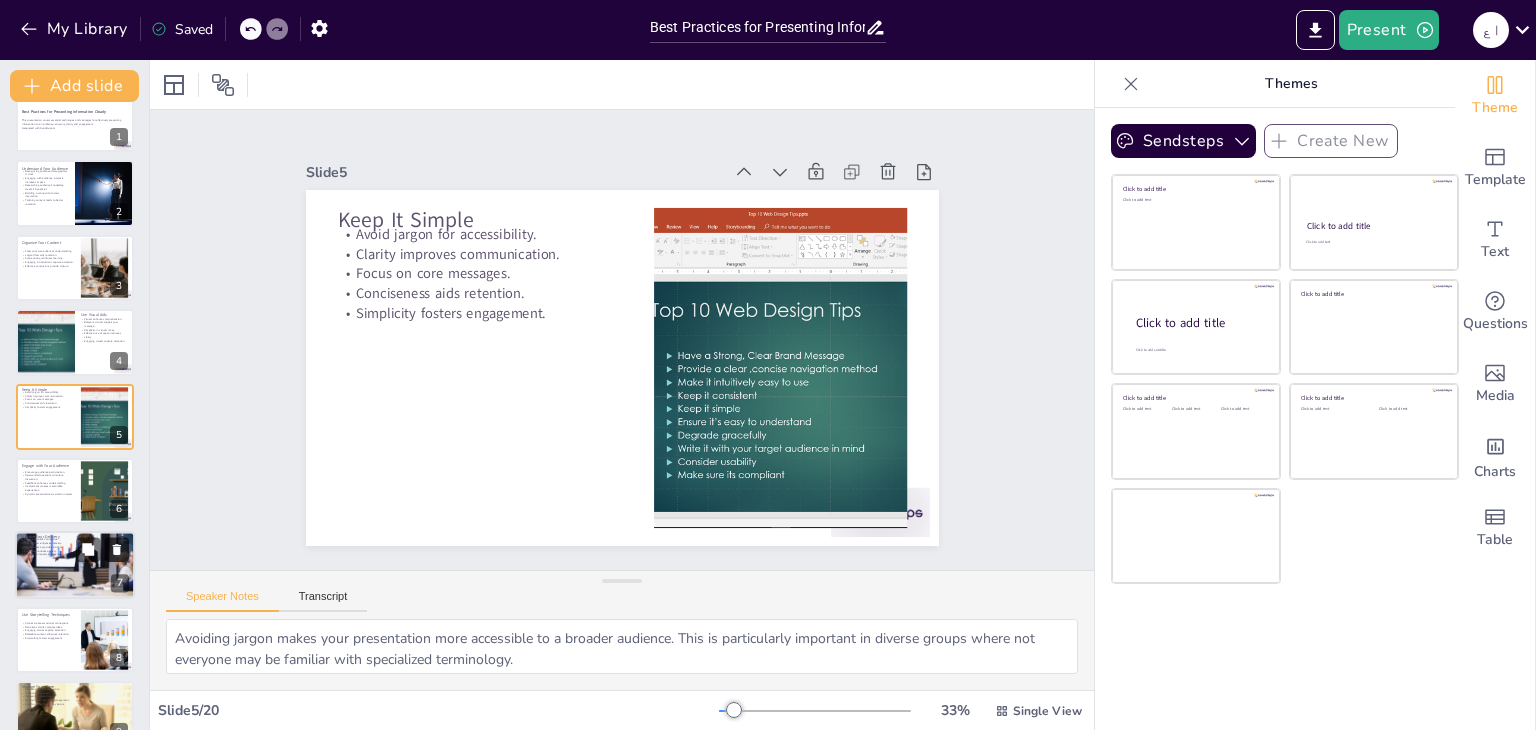 checkbox on "true" 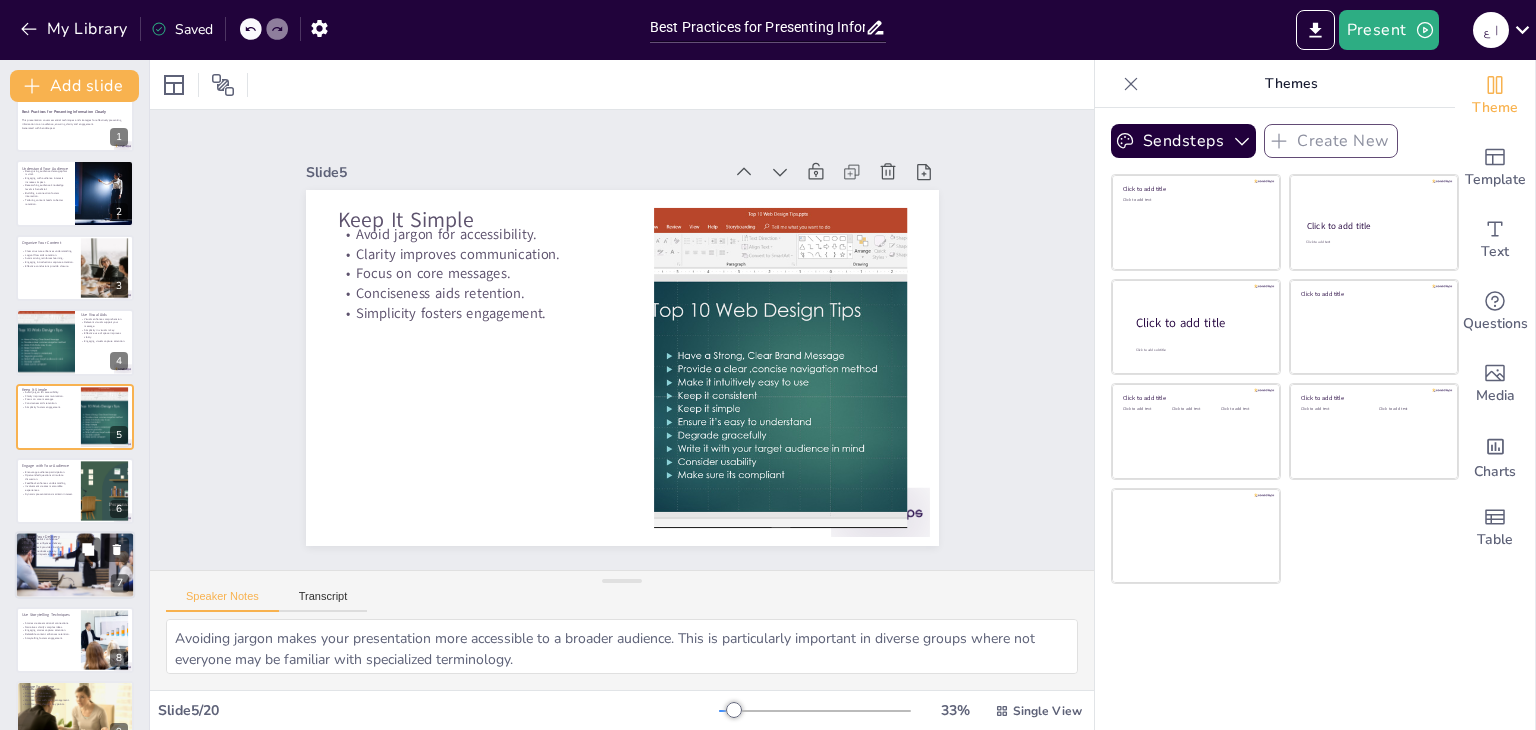 checkbox on "true" 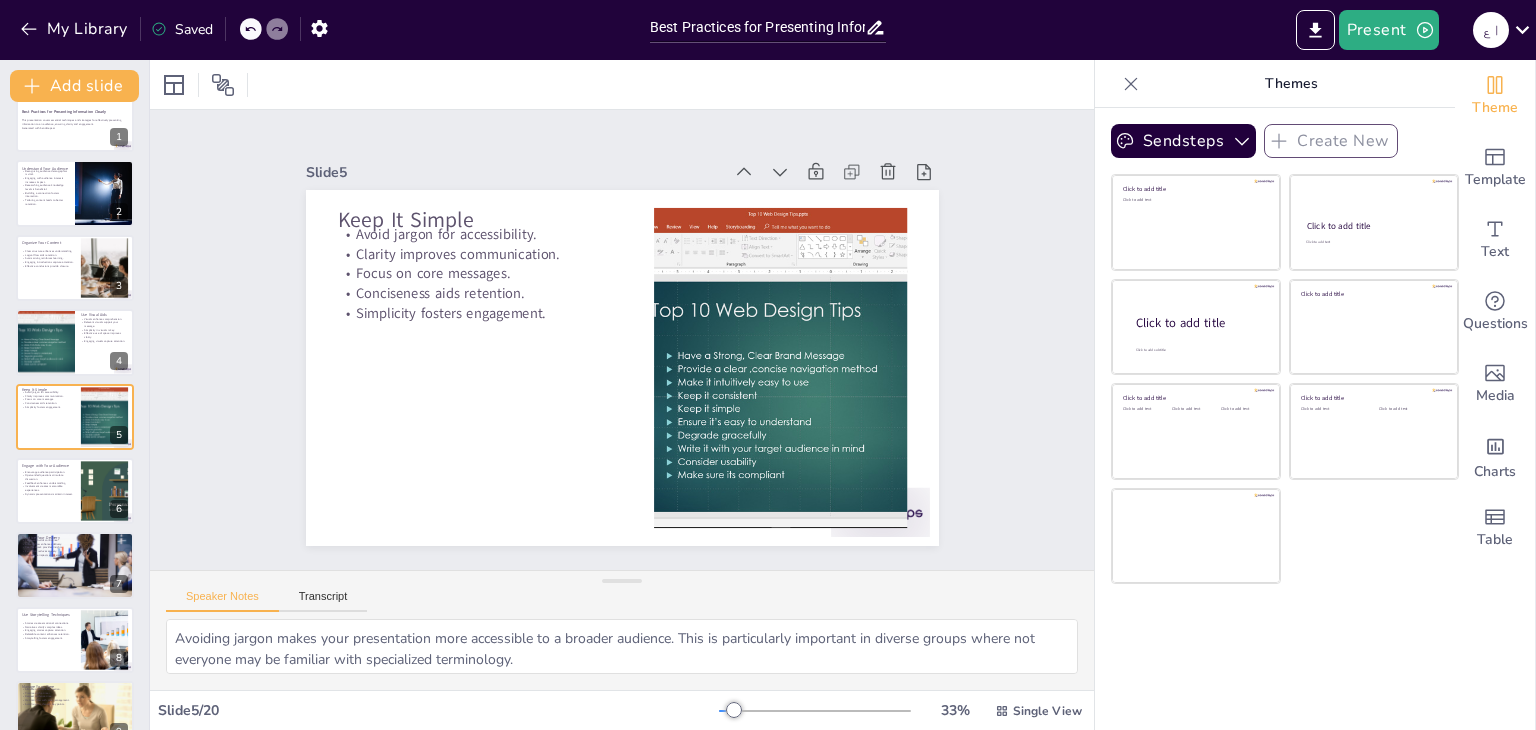 checkbox on "true" 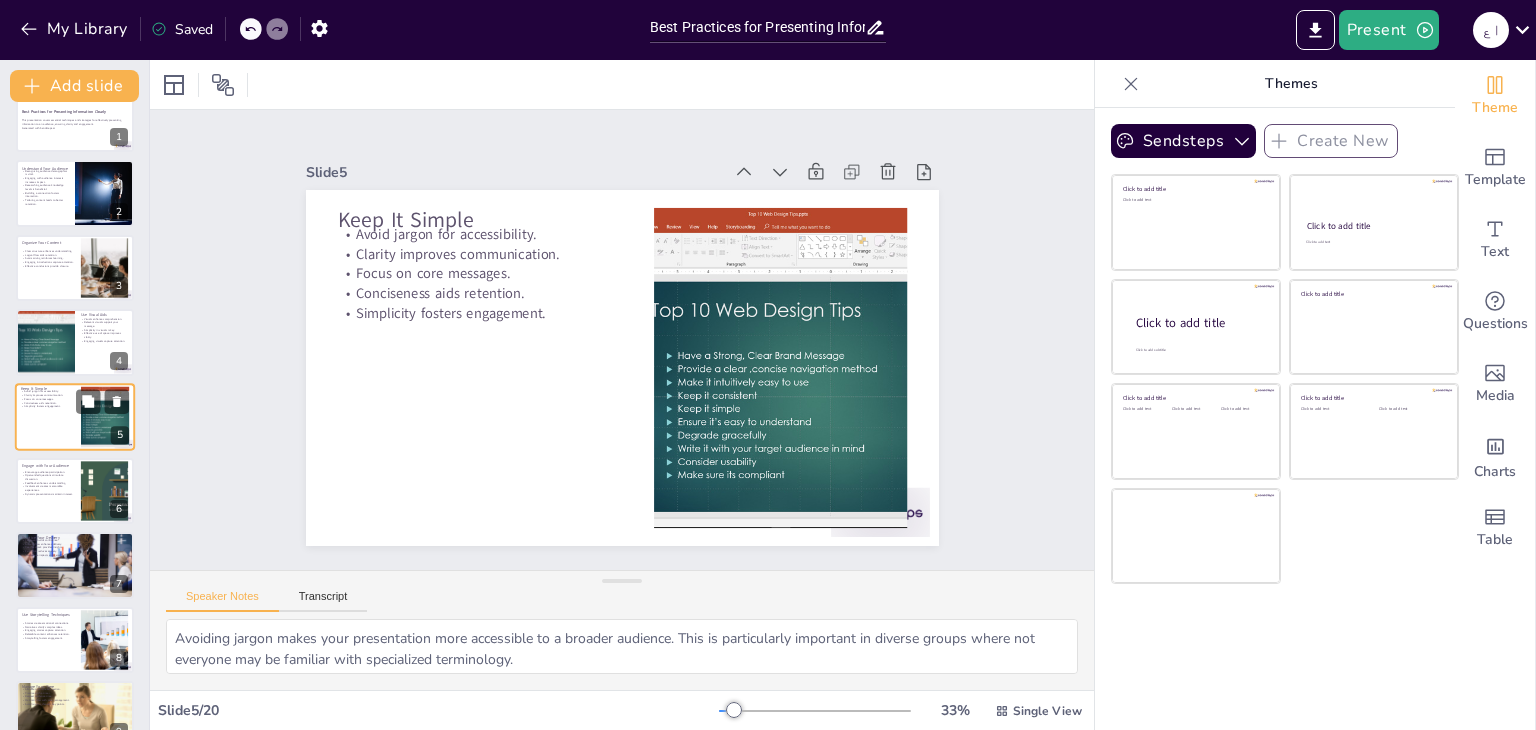 checkbox on "true" 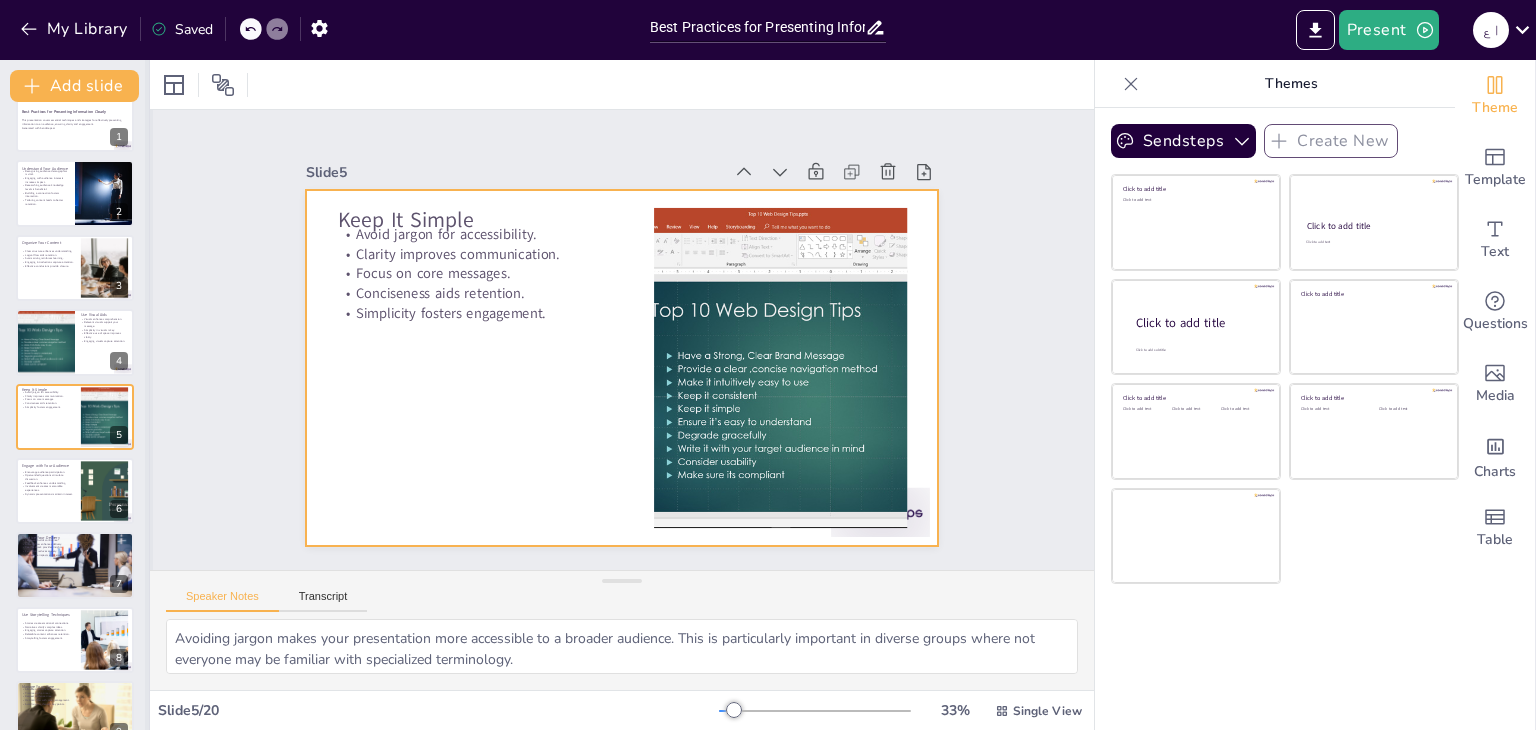 checkbox on "true" 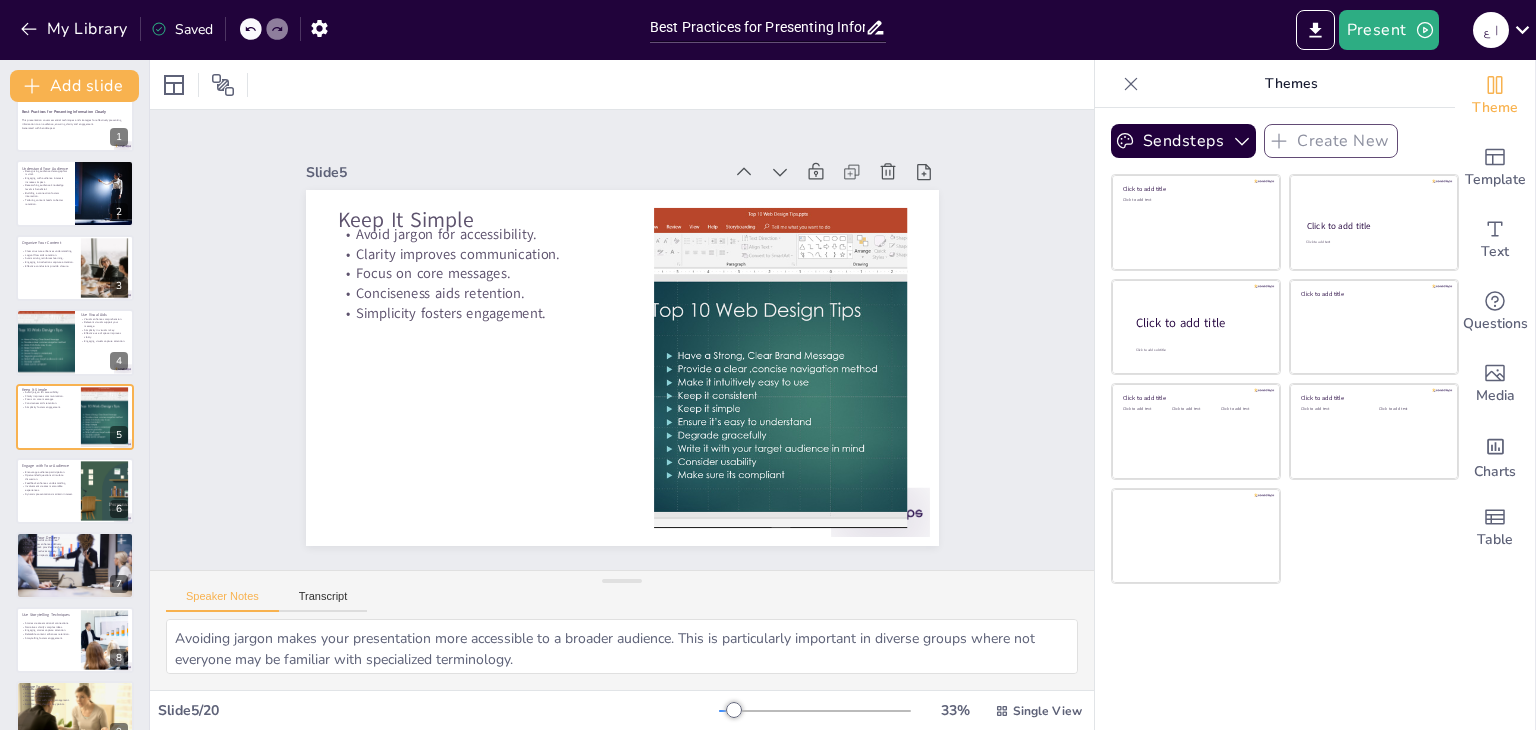 scroll, scrollTop: 581, scrollLeft: 0, axis: vertical 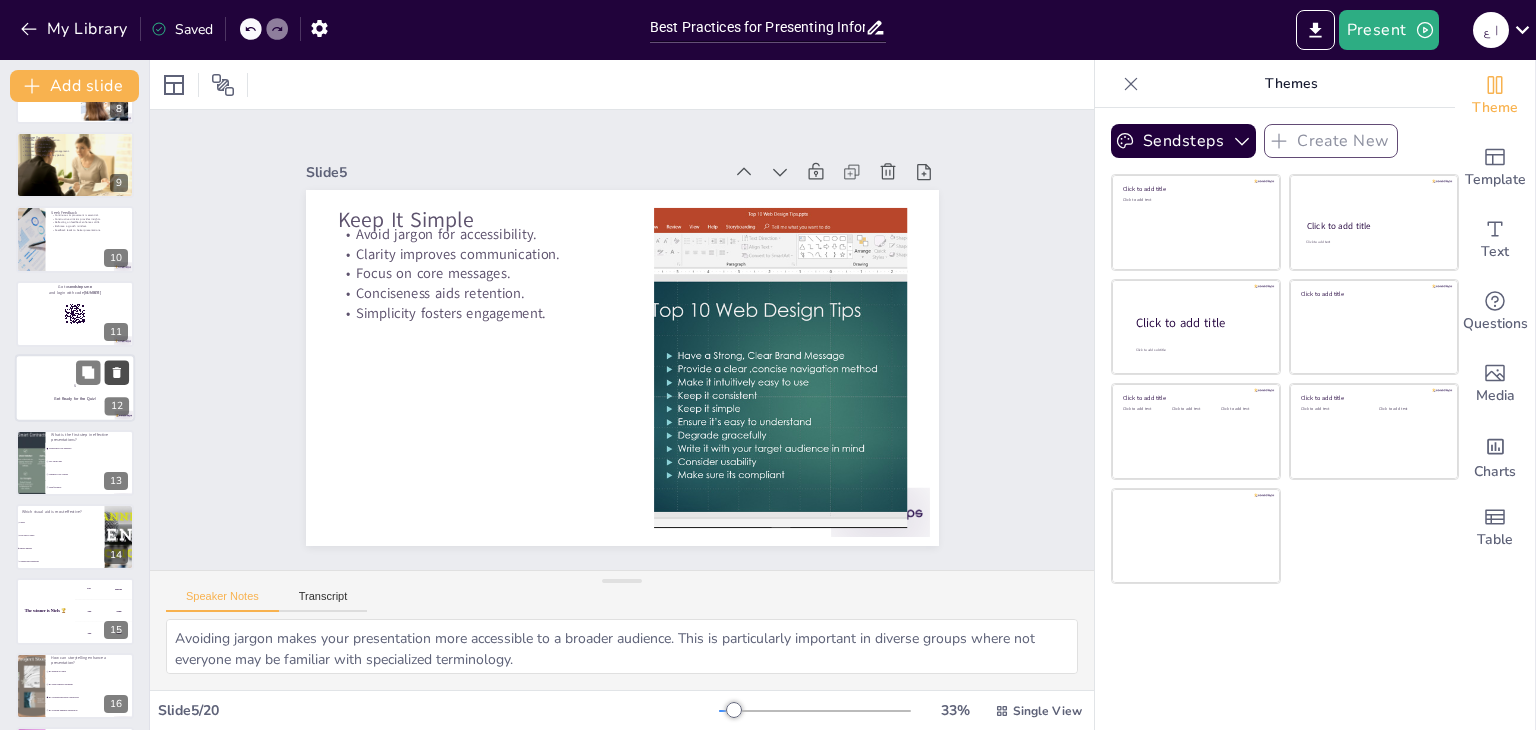 checkbox on "true" 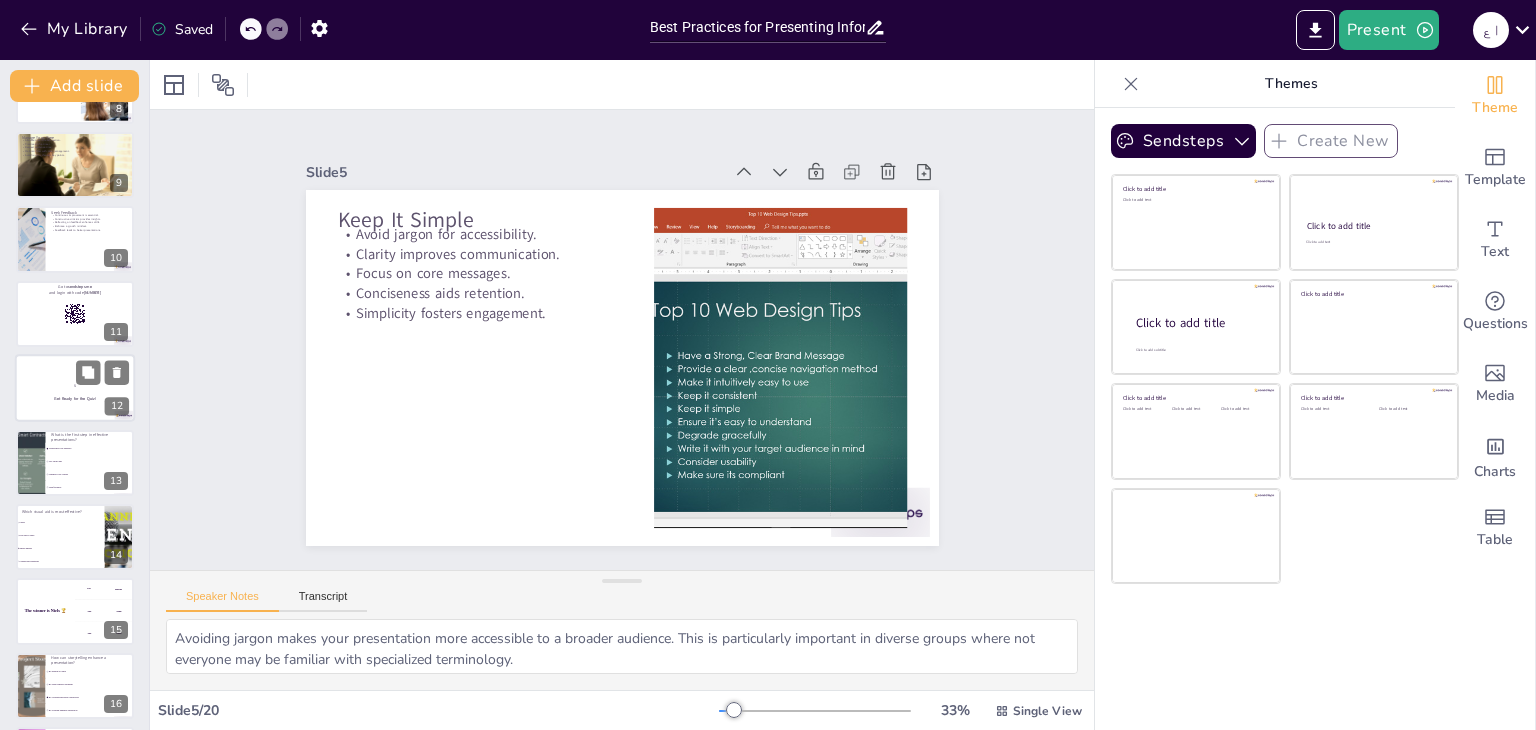 checkbox on "true" 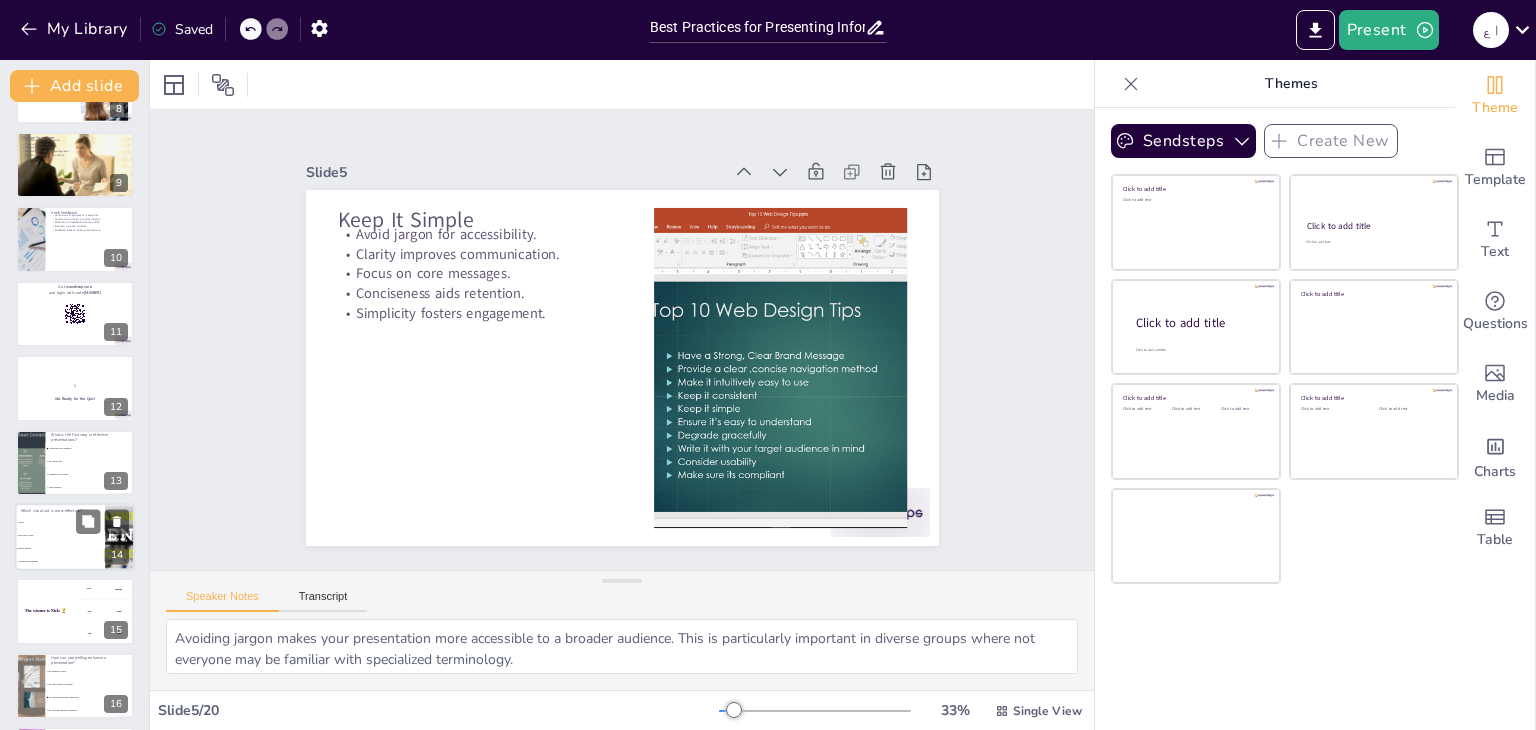 type 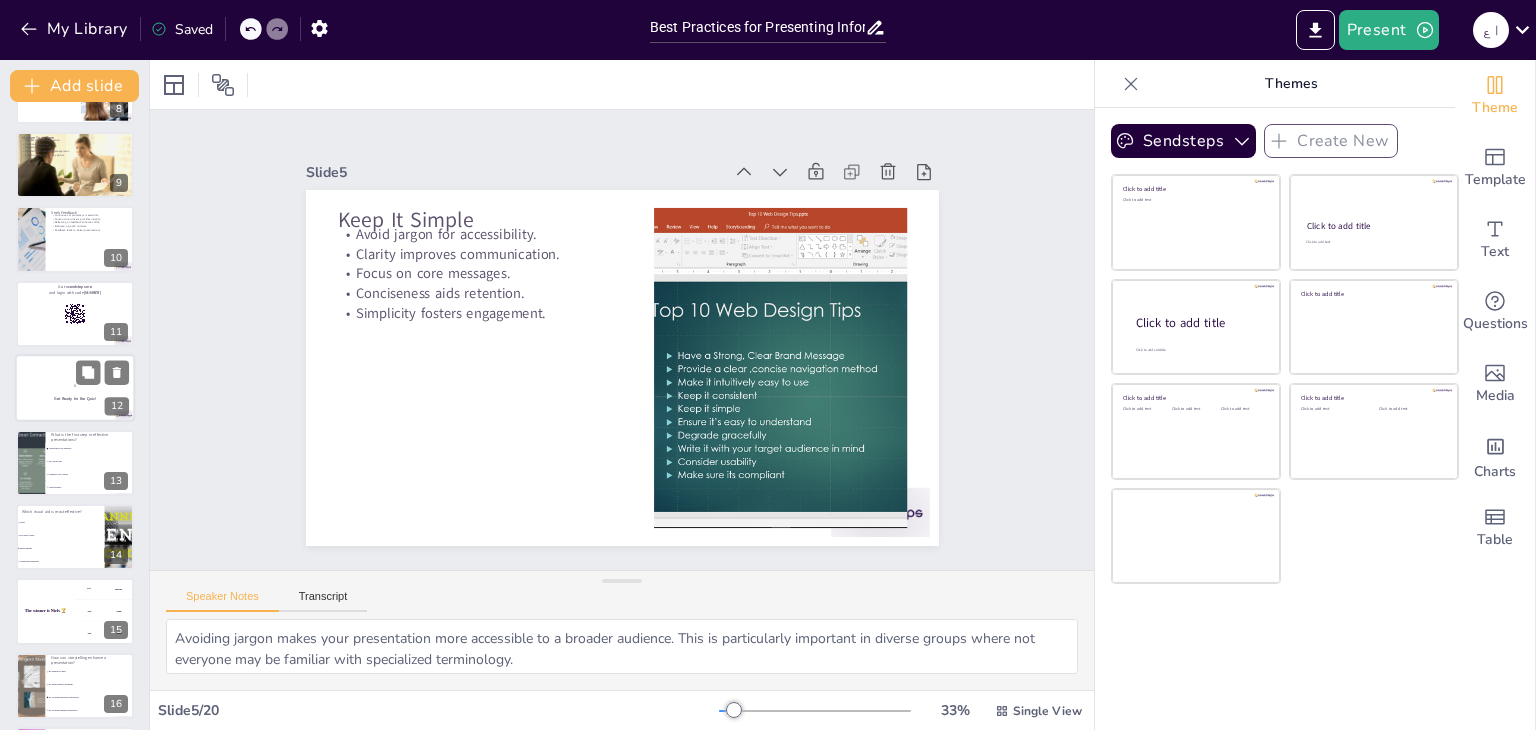 click at bounding box center (75, 388) 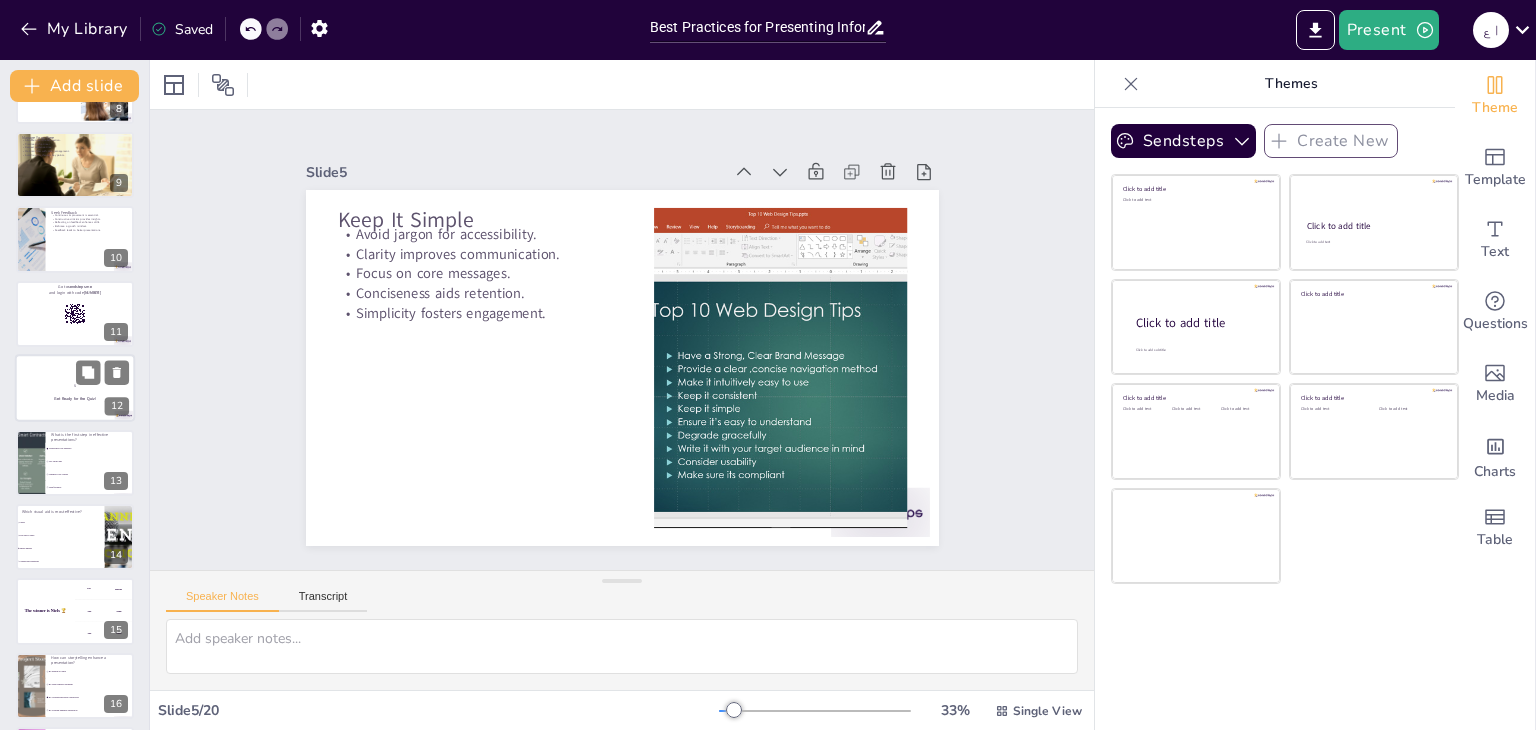 scroll, scrollTop: 553, scrollLeft: 0, axis: vertical 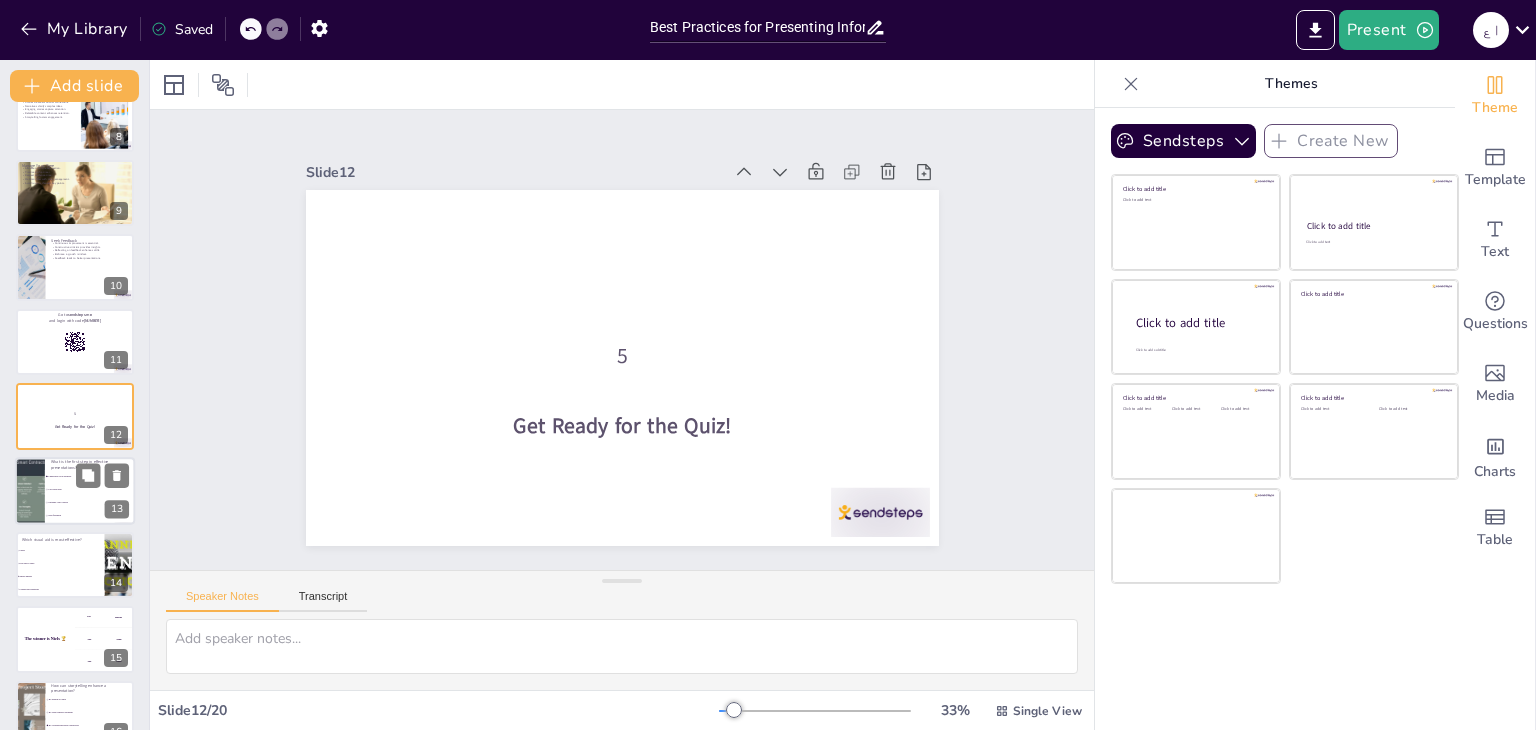 click on "Organize your content" at bounding box center [90, 502] 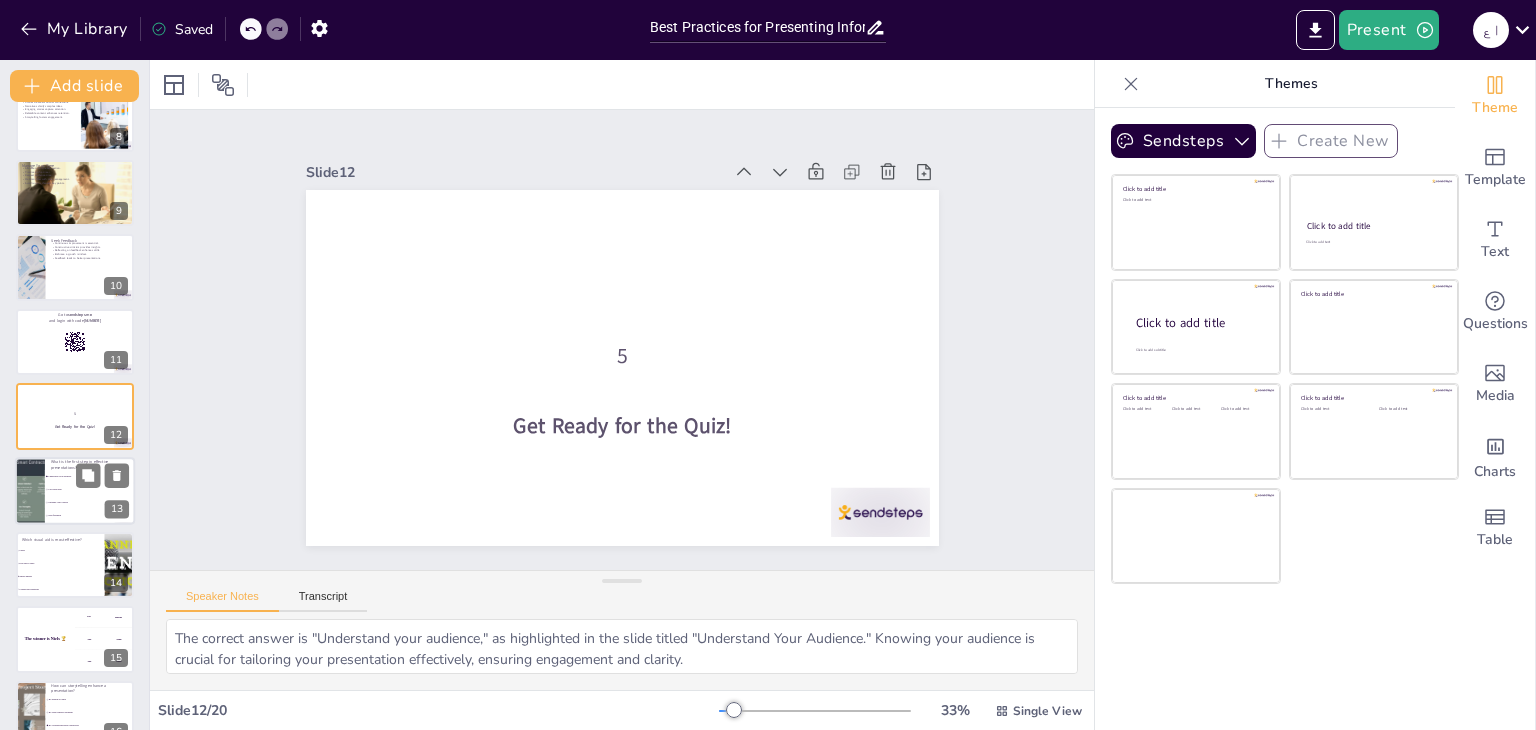 scroll, scrollTop: 628, scrollLeft: 0, axis: vertical 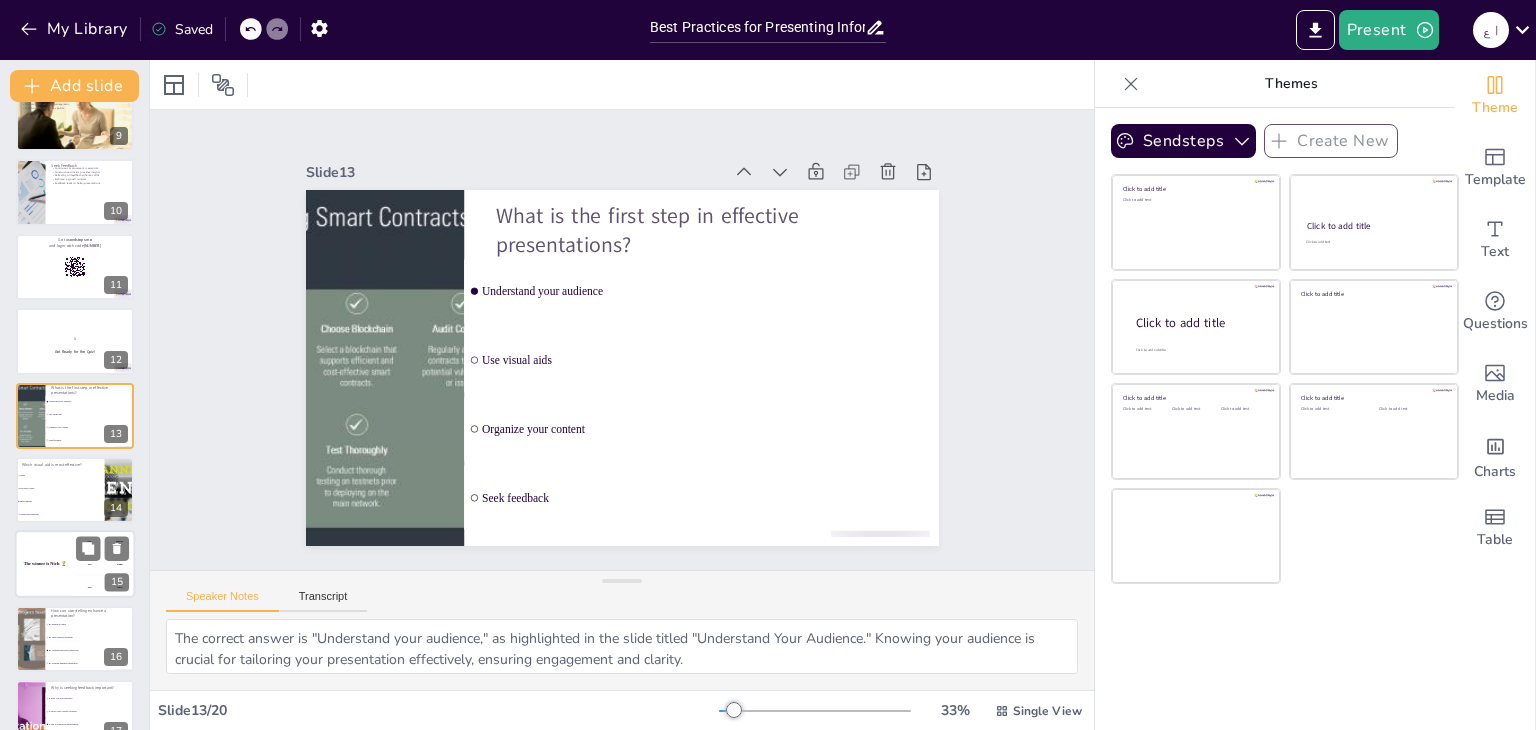 click on "The winner is   Niels 🏆" at bounding box center (45, 565) 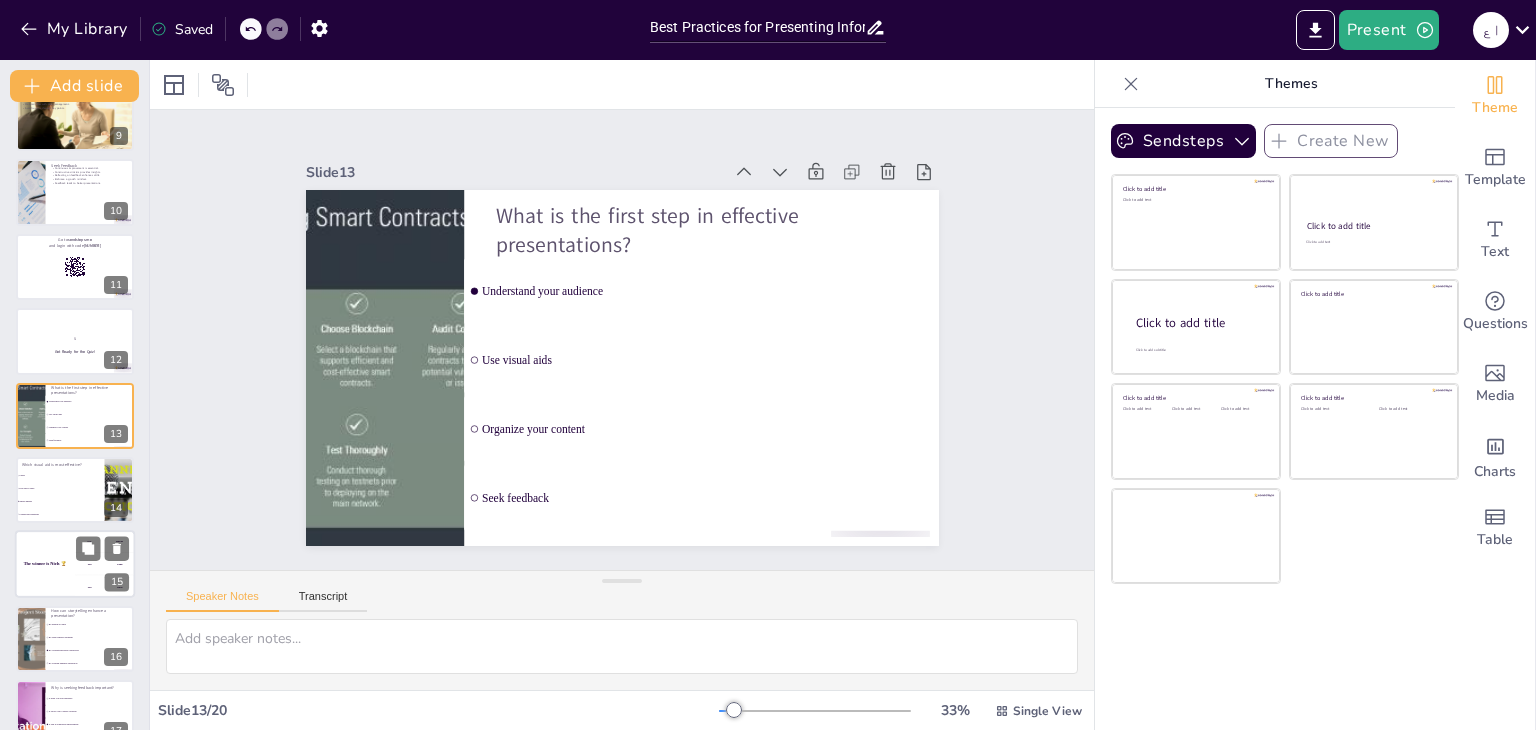 scroll, scrollTop: 776, scrollLeft: 0, axis: vertical 